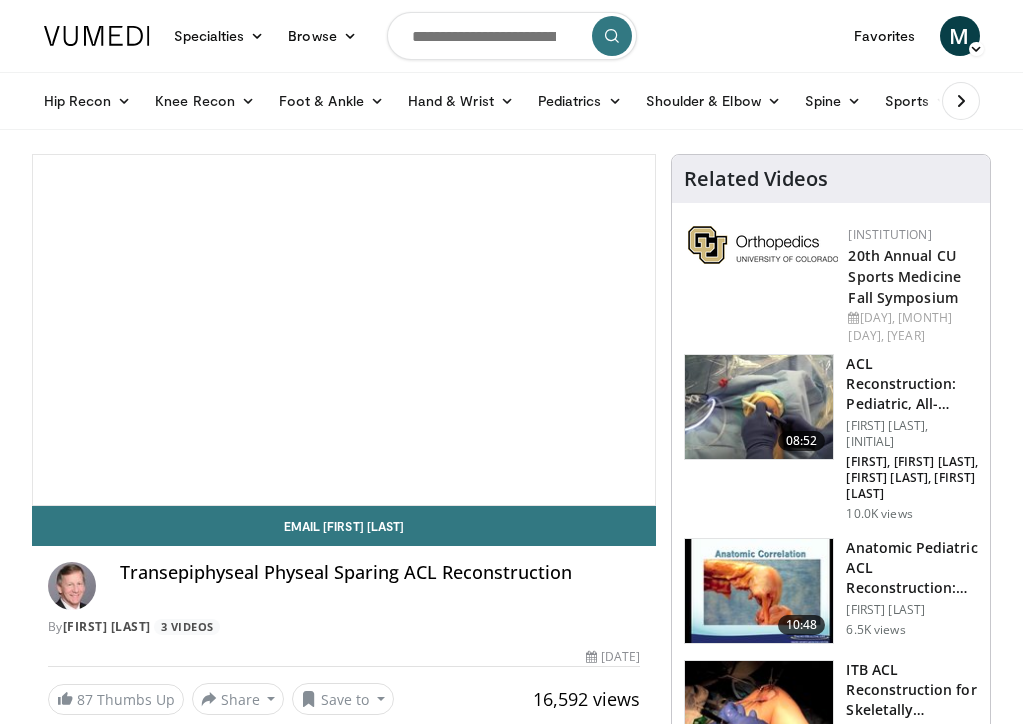 scroll, scrollTop: 0, scrollLeft: 0, axis: both 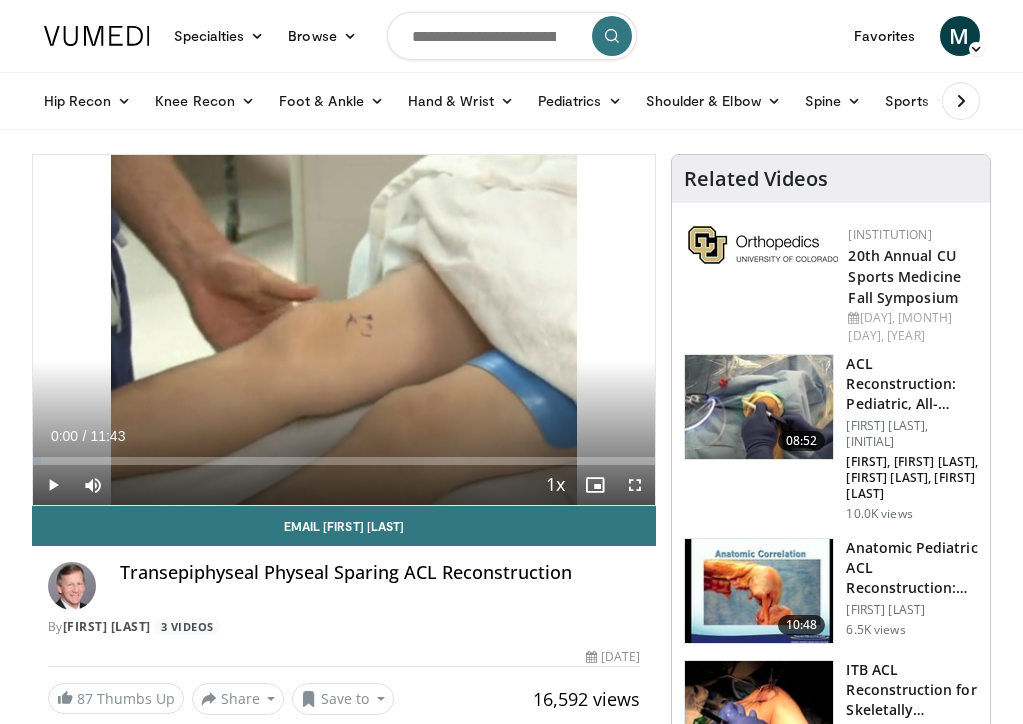 click at bounding box center [512, 36] 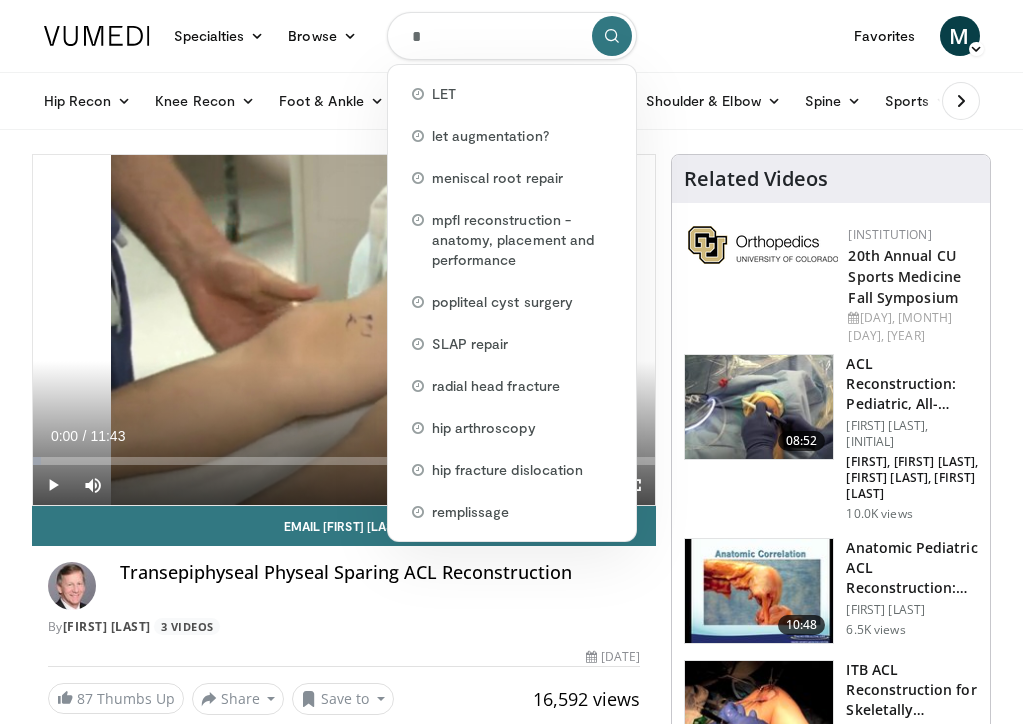 type on "**" 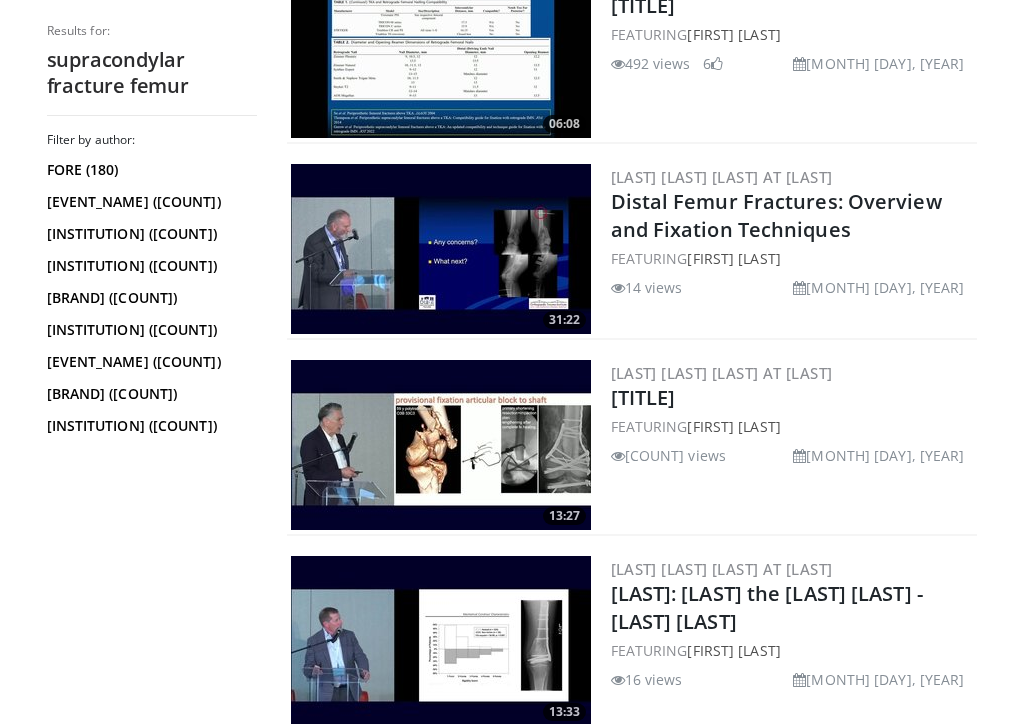 scroll, scrollTop: 2812, scrollLeft: 2, axis: both 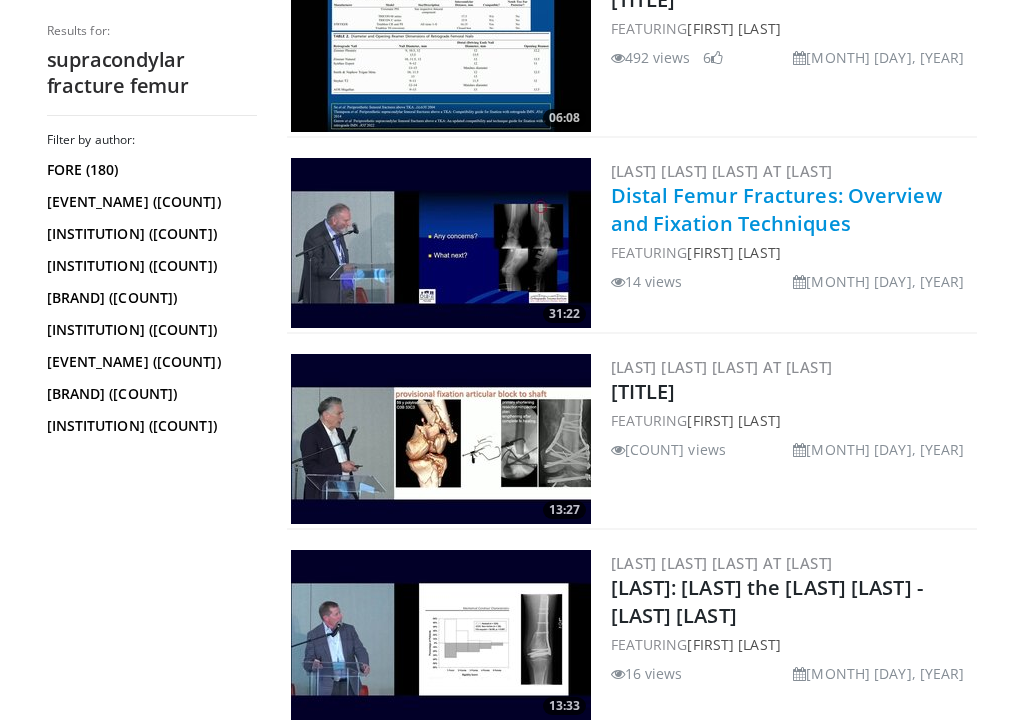 click on "Distal Femur Fractures: Overview and Fixation Techniques" at bounding box center (776, 209) 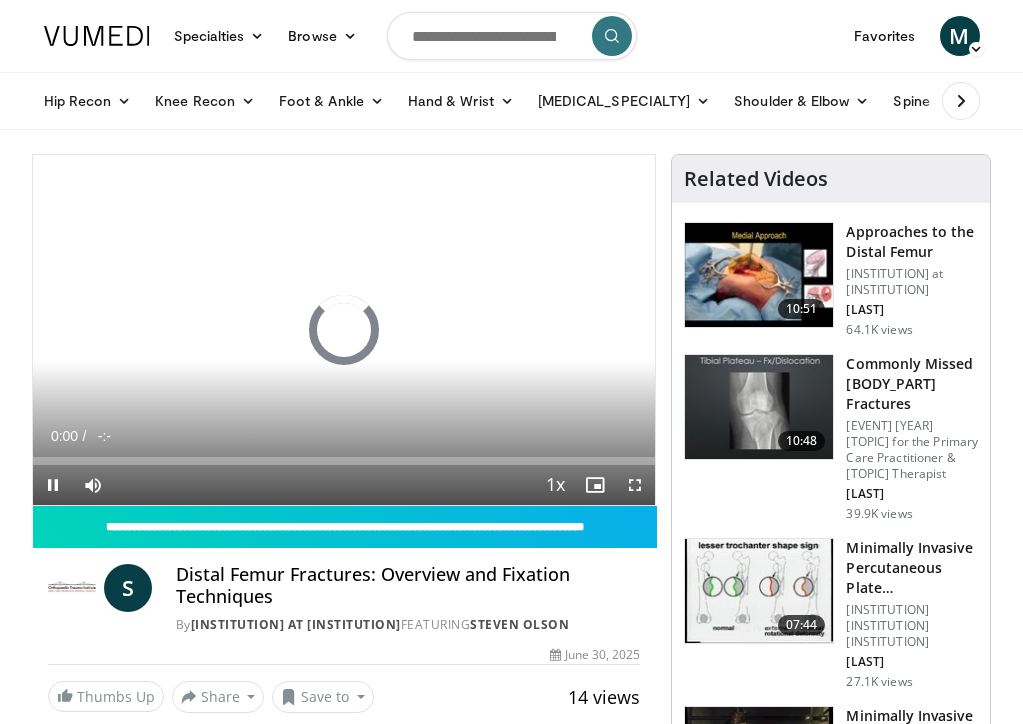 scroll, scrollTop: 0, scrollLeft: 0, axis: both 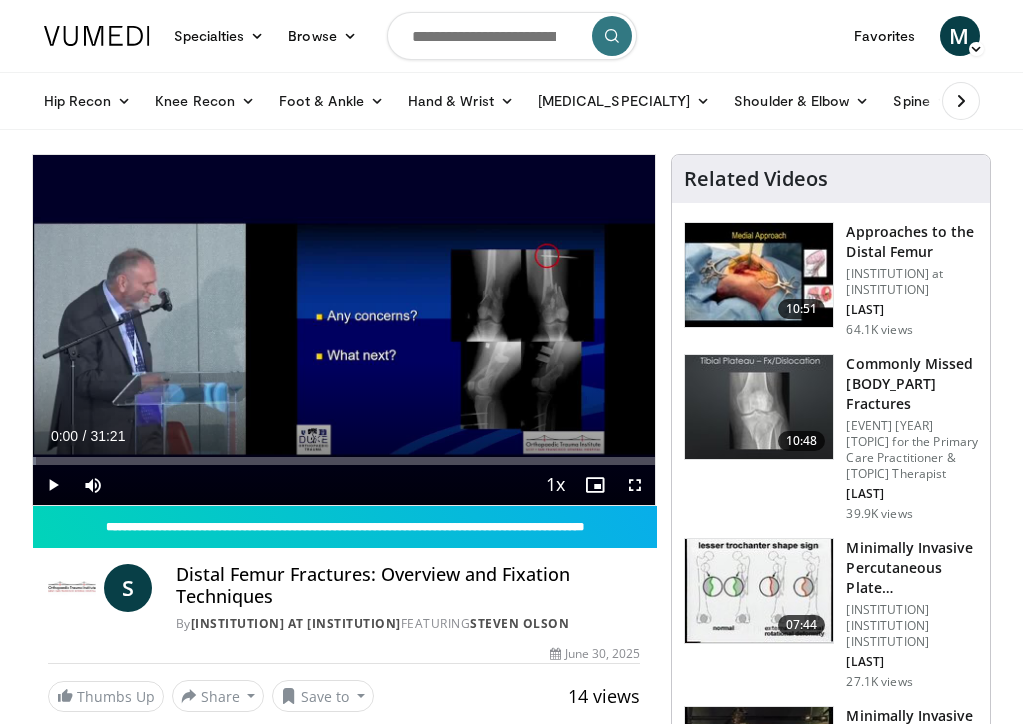 click at bounding box center [53, 485] 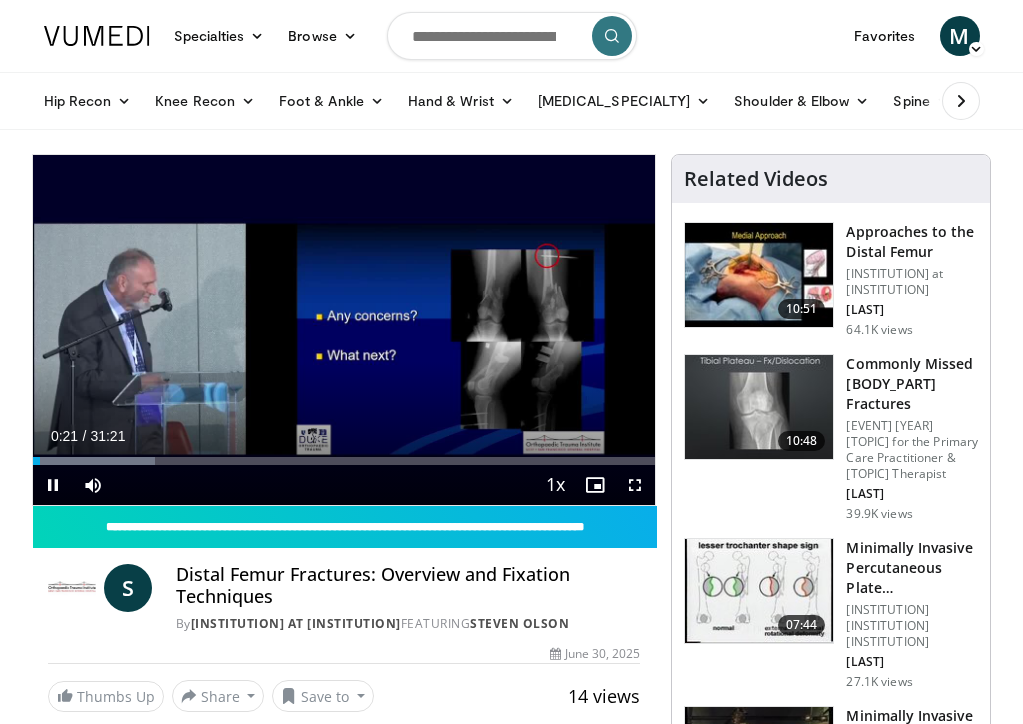 click at bounding box center [53, 485] 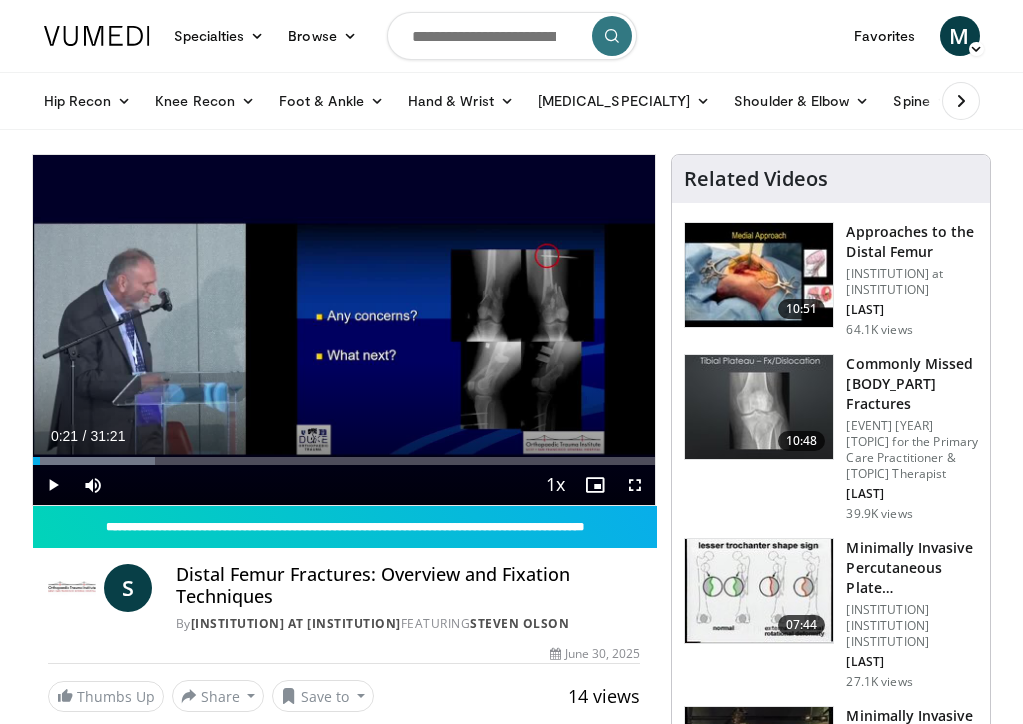 click at bounding box center (53, 485) 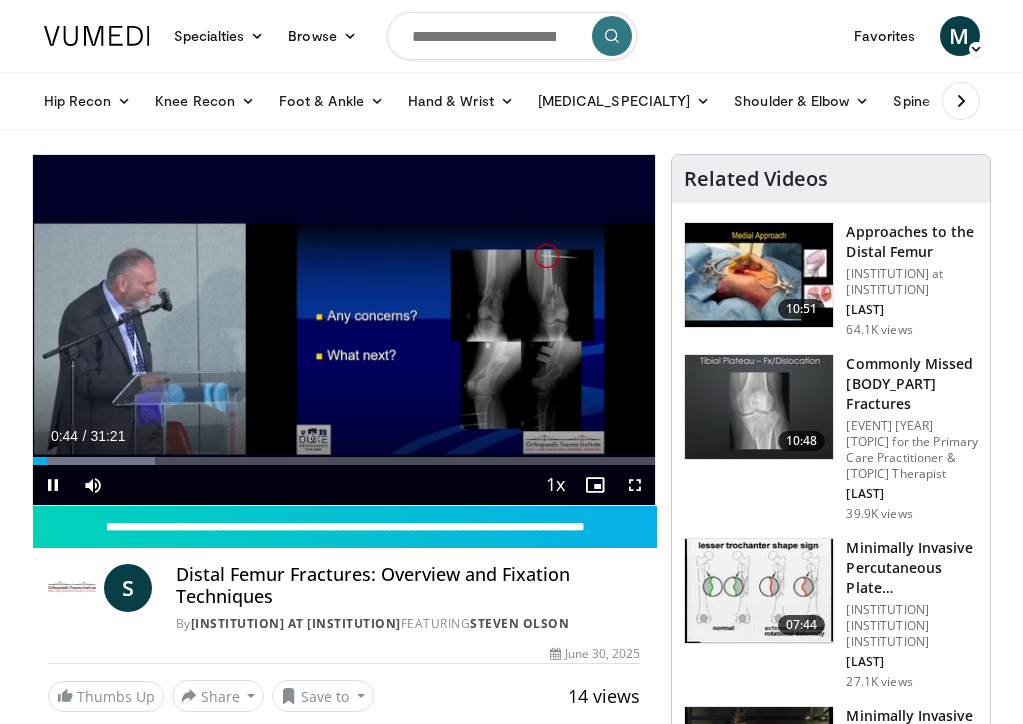 click at bounding box center (53, 485) 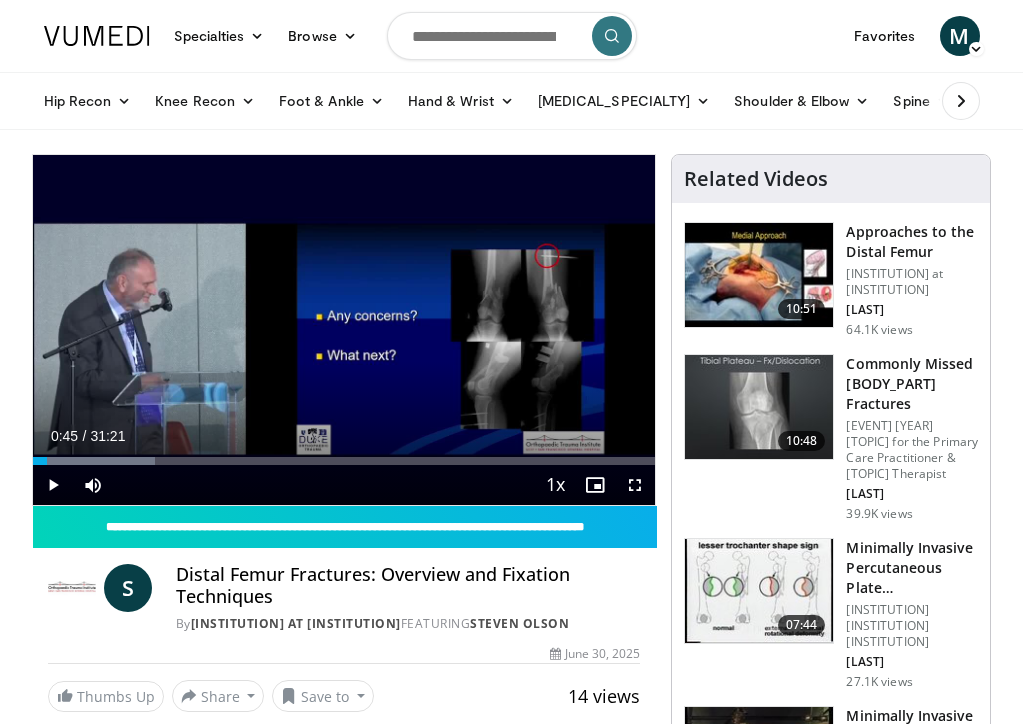 click at bounding box center [635, 485] 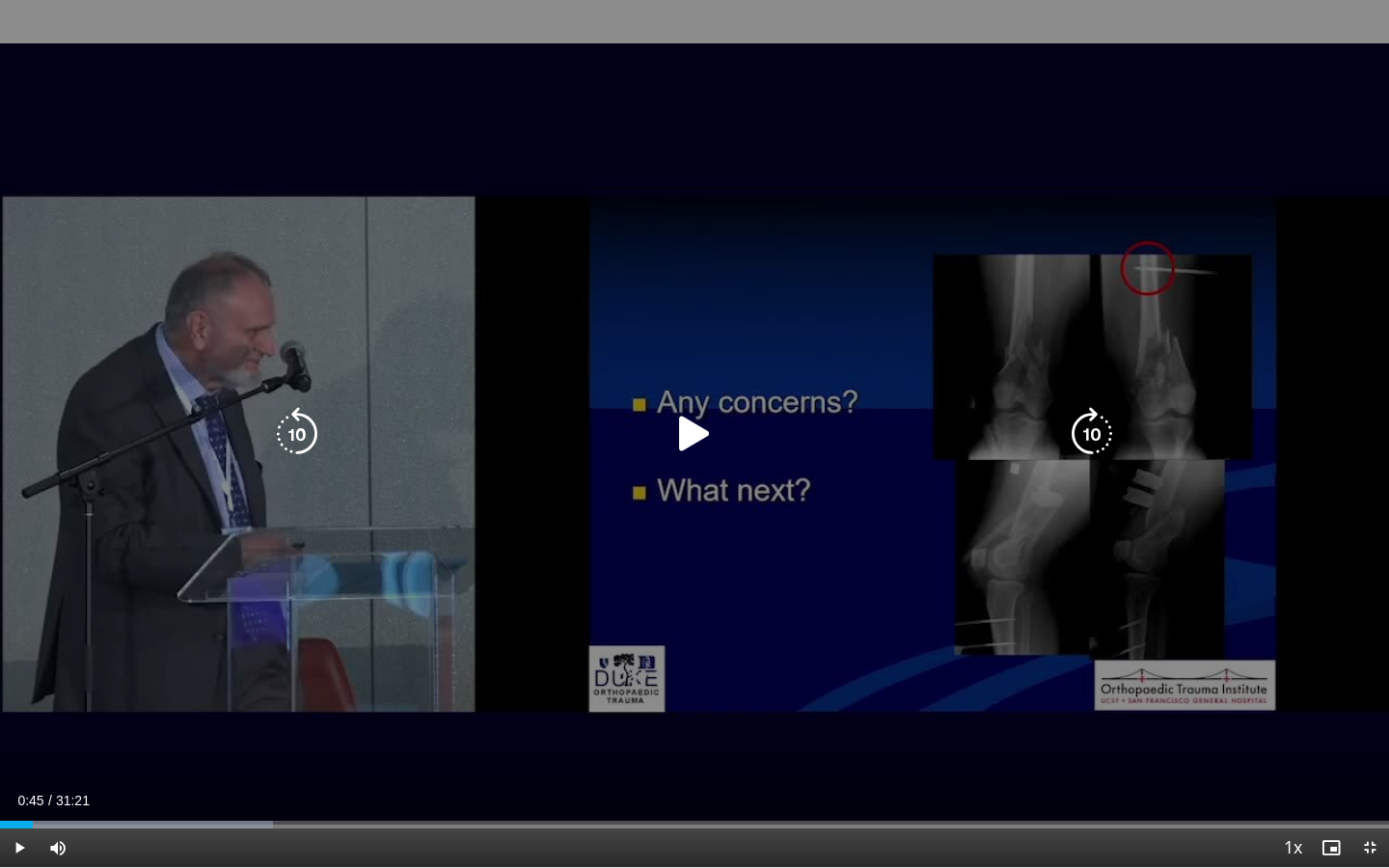 click at bounding box center [694, 434] 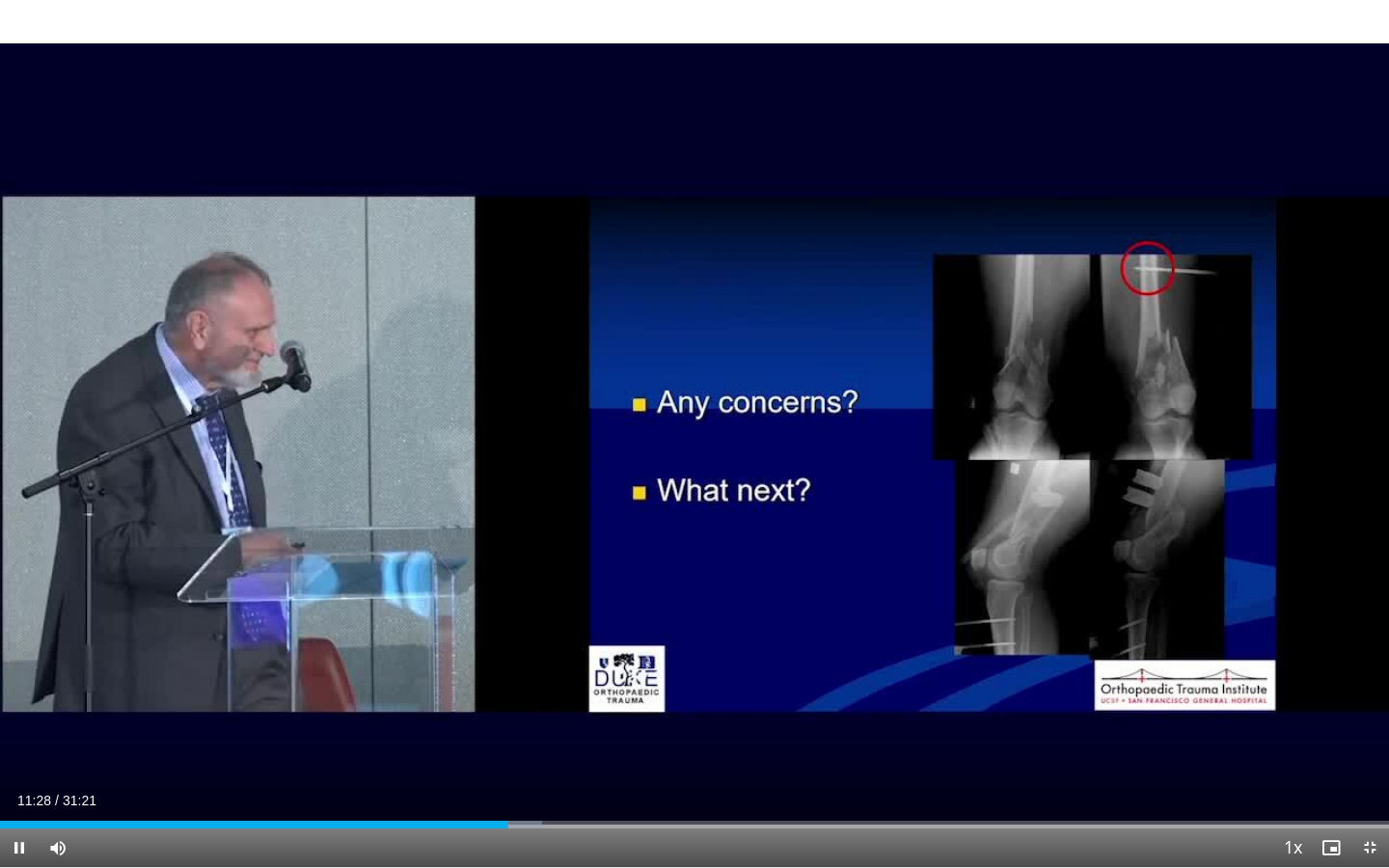 click at bounding box center (1370, 848) 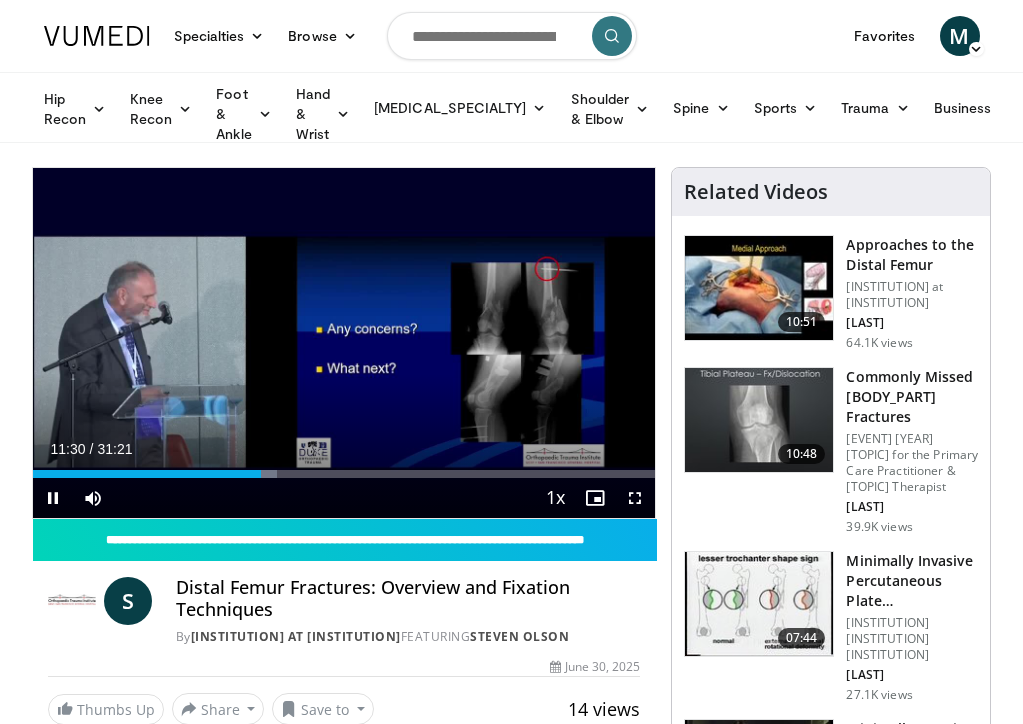 click at bounding box center (53, 498) 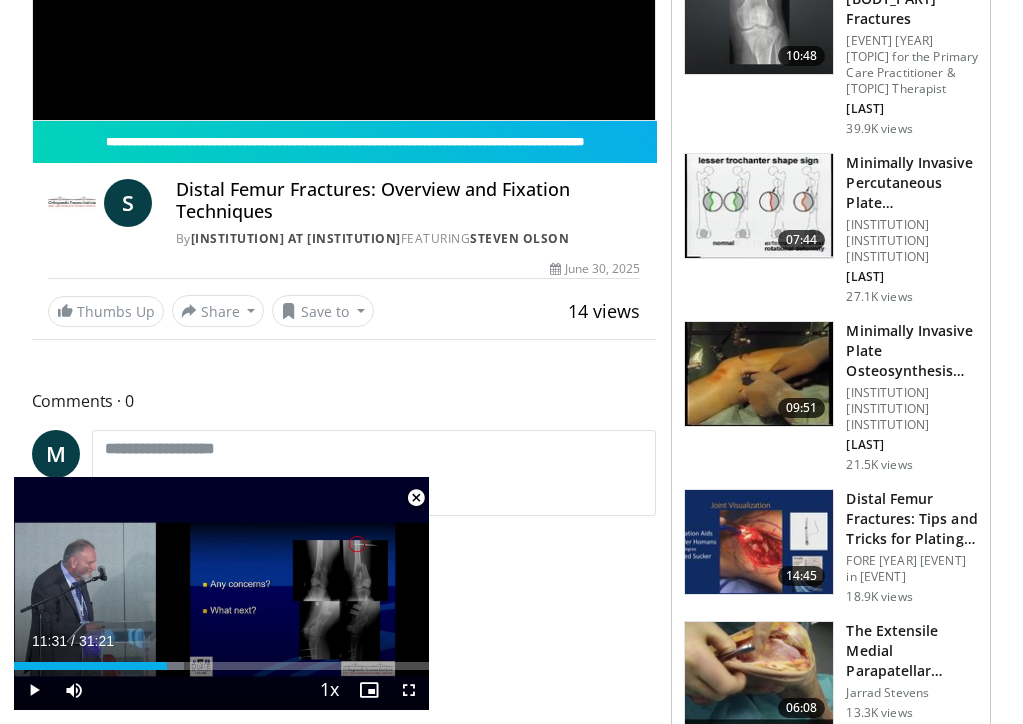 scroll, scrollTop: 407, scrollLeft: 0, axis: vertical 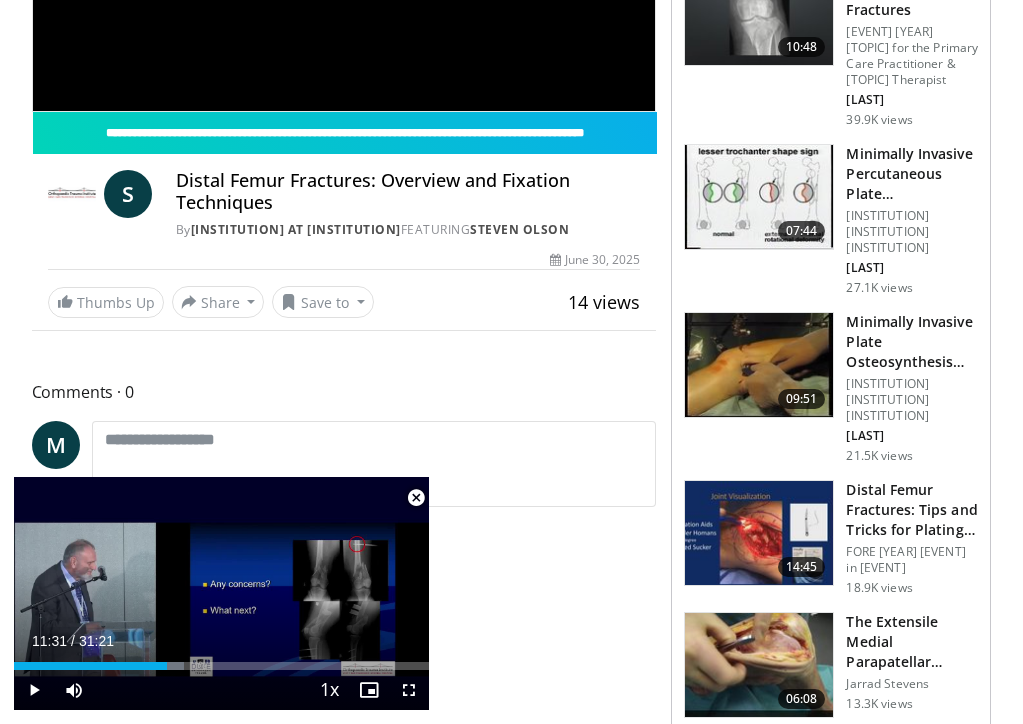 click at bounding box center (759, 533) 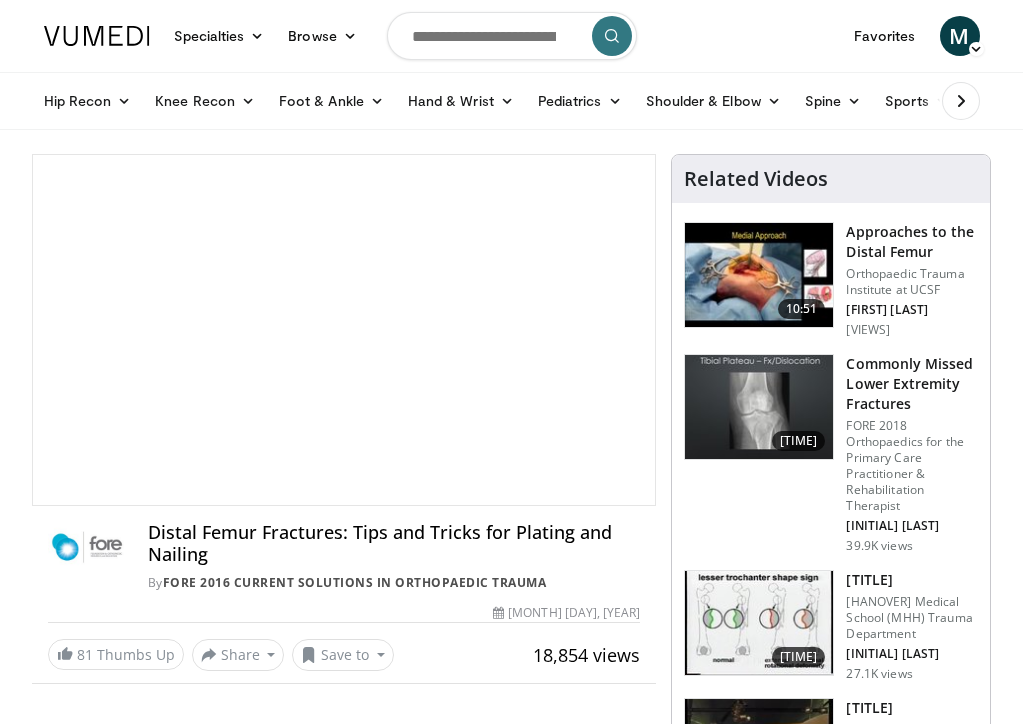 scroll, scrollTop: 0, scrollLeft: 0, axis: both 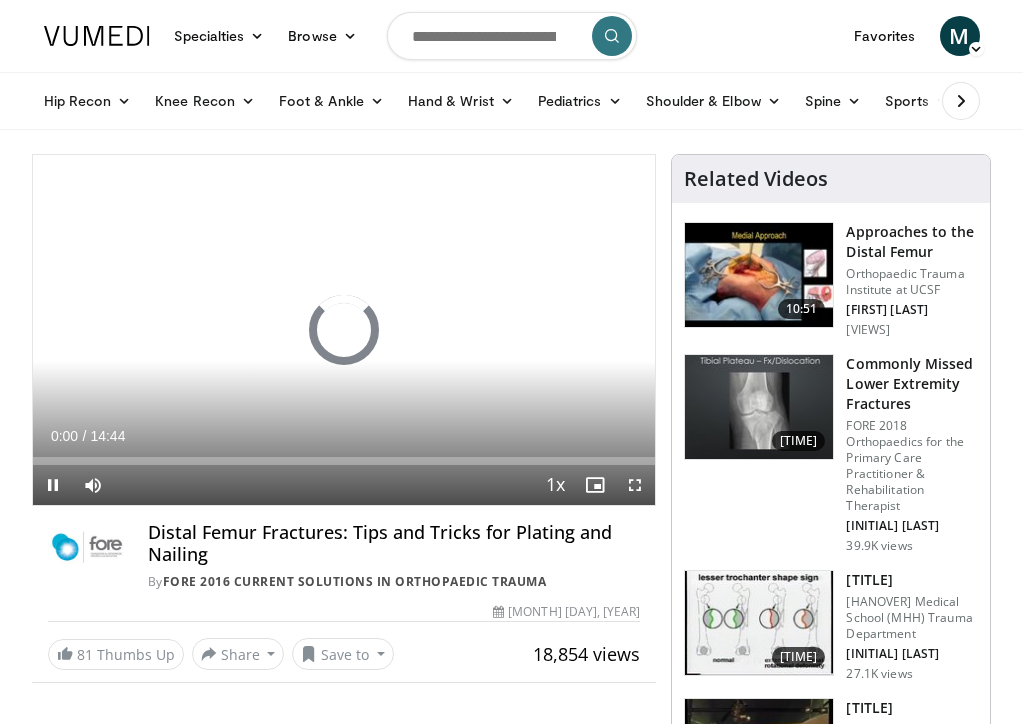 click at bounding box center (635, 485) 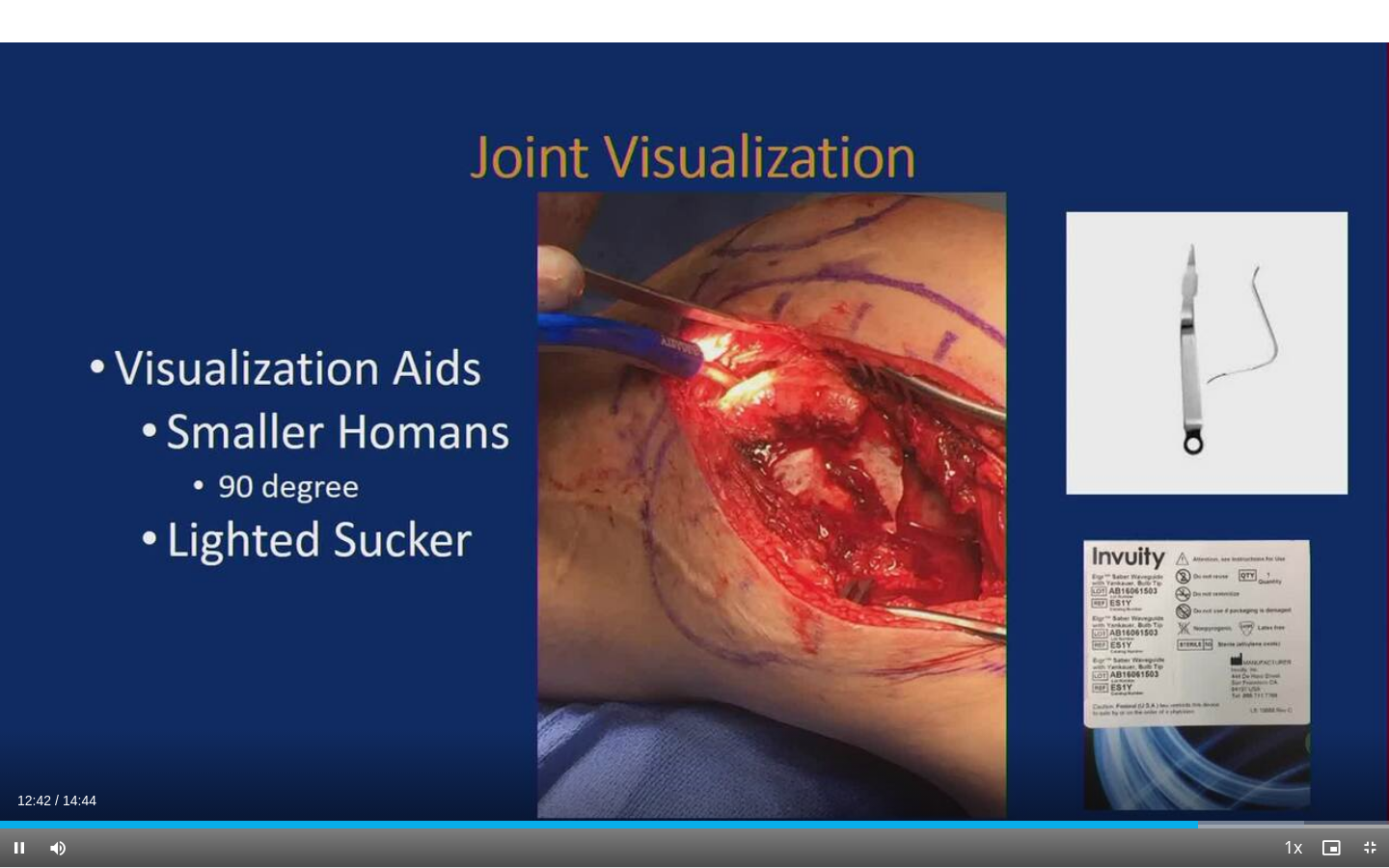 click at bounding box center [1370, 848] 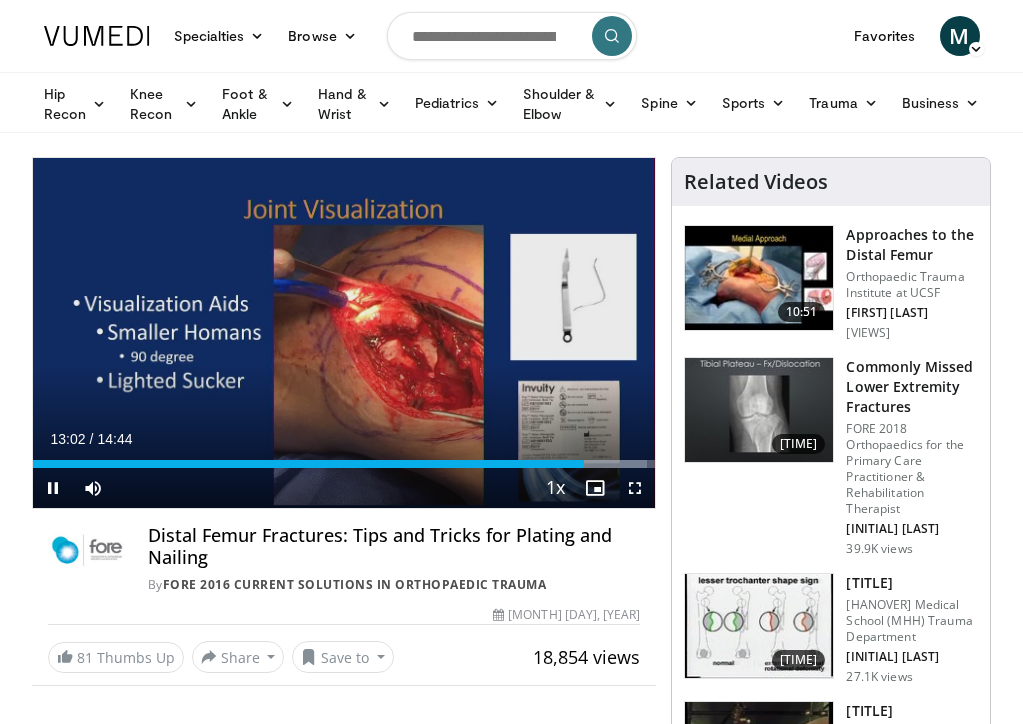 click at bounding box center [53, 488] 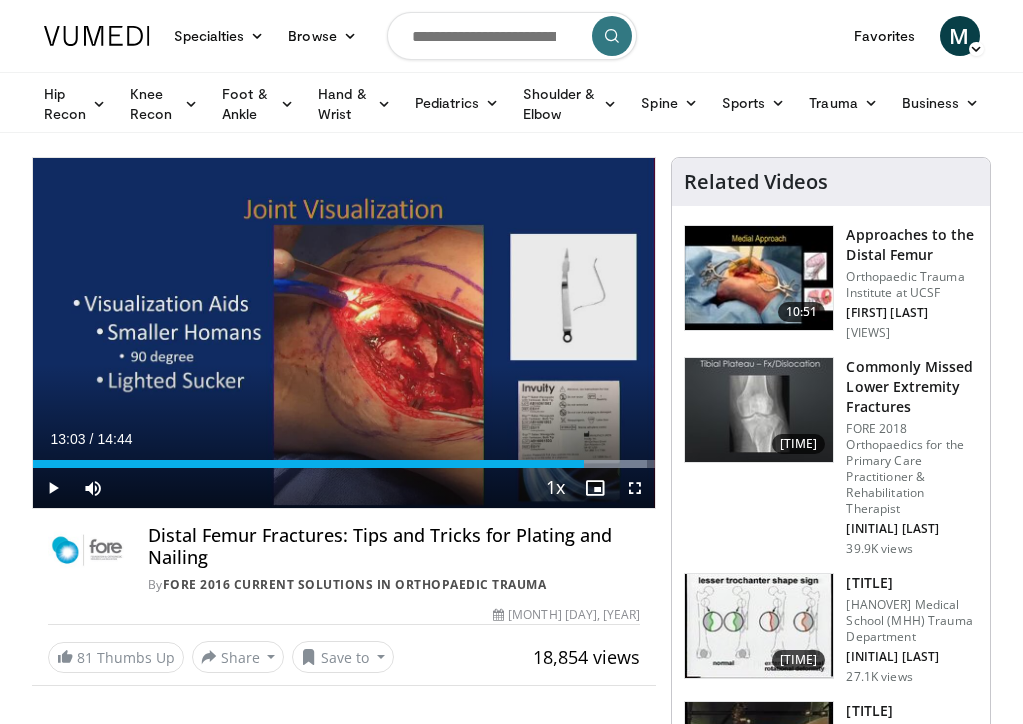 click at bounding box center [759, 278] 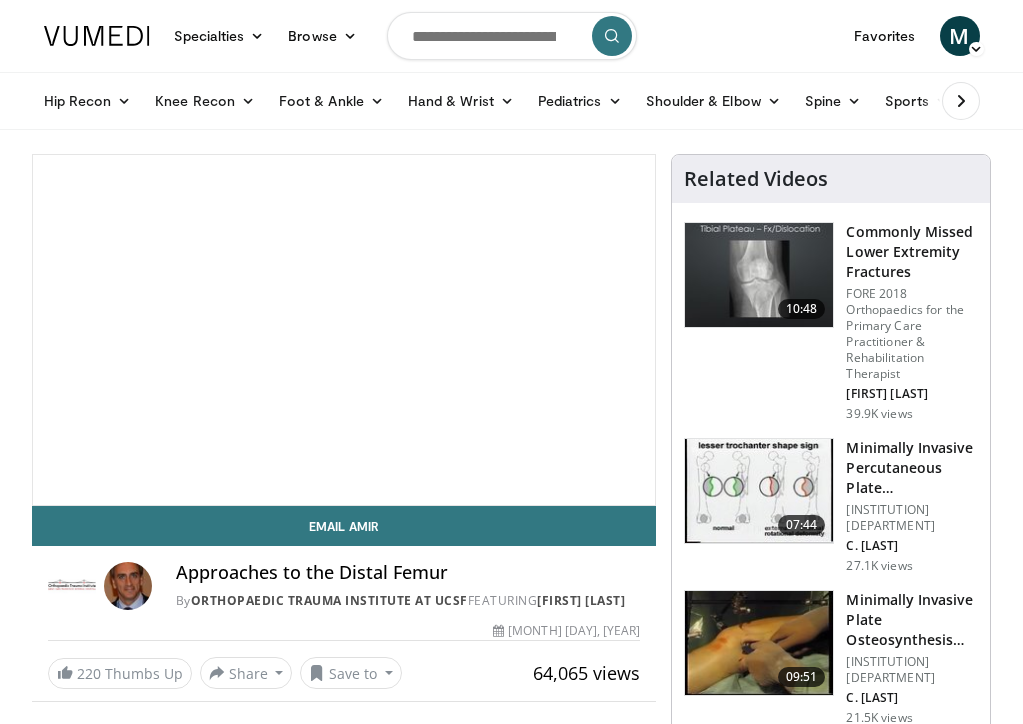 scroll, scrollTop: 0, scrollLeft: 0, axis: both 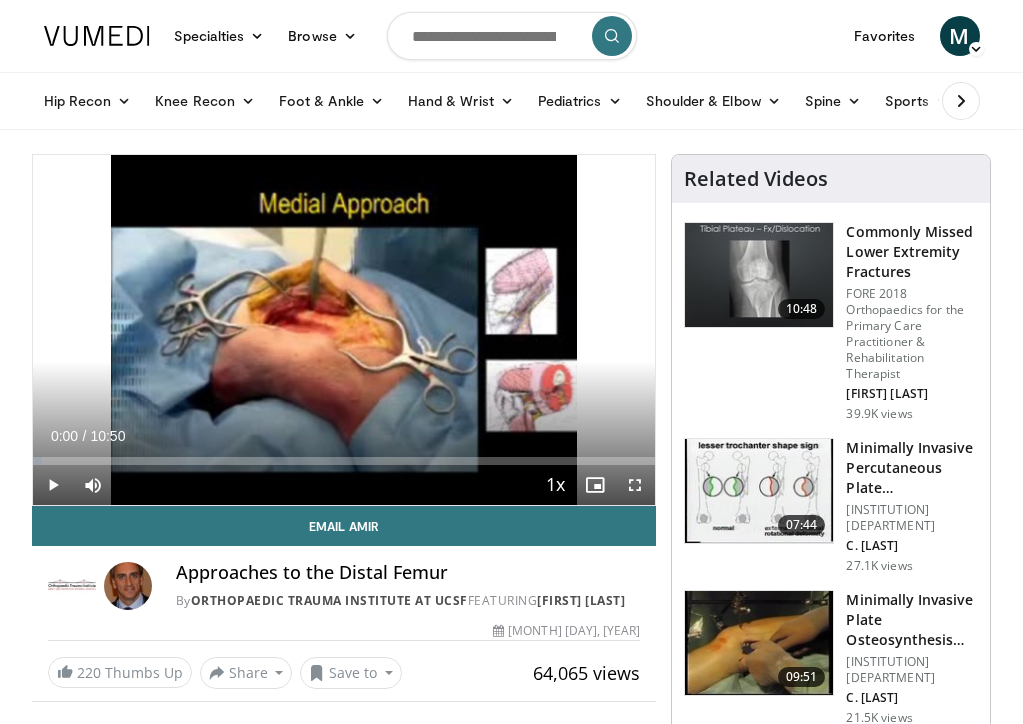 click at bounding box center (635, 485) 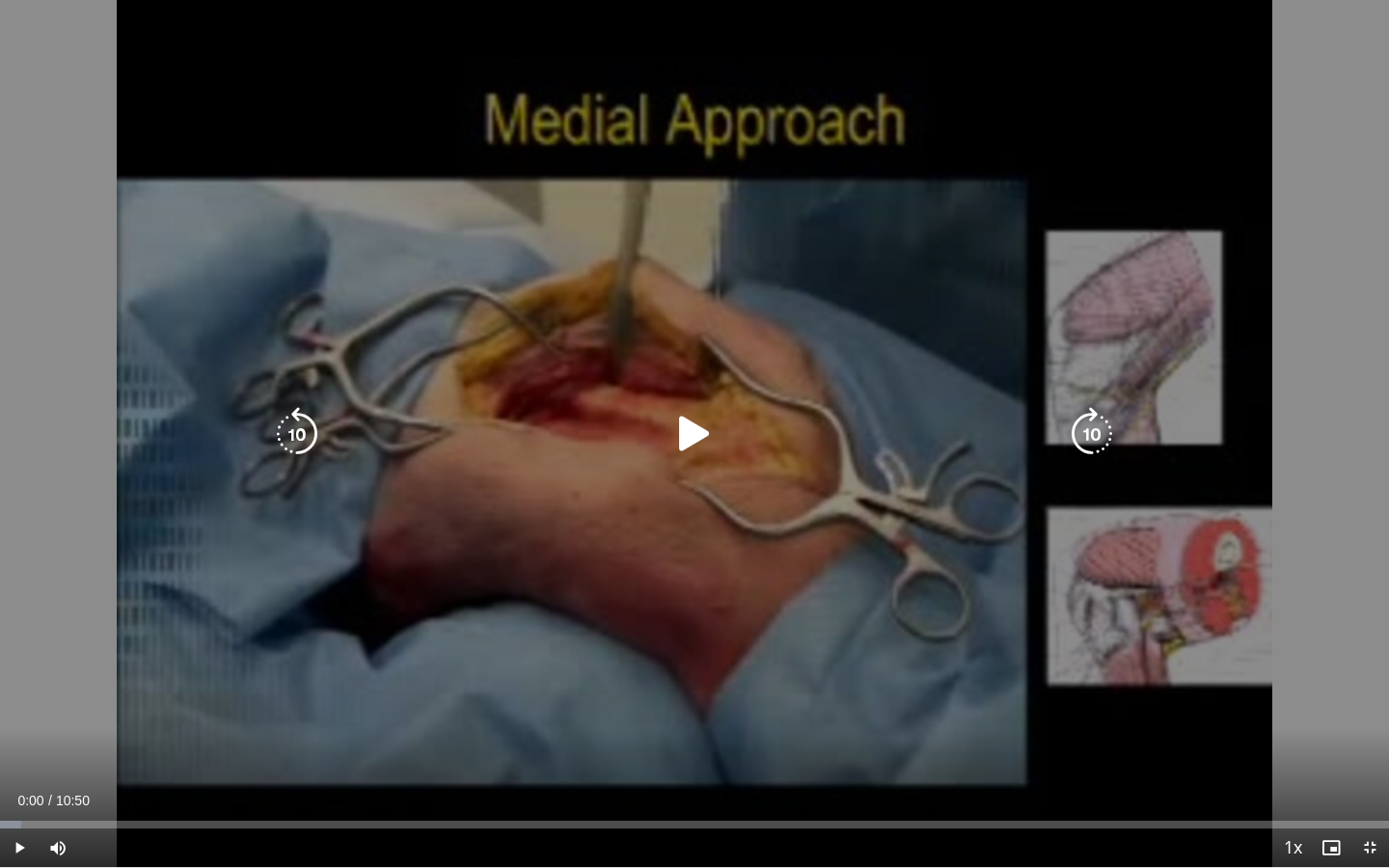 click at bounding box center (694, 434) 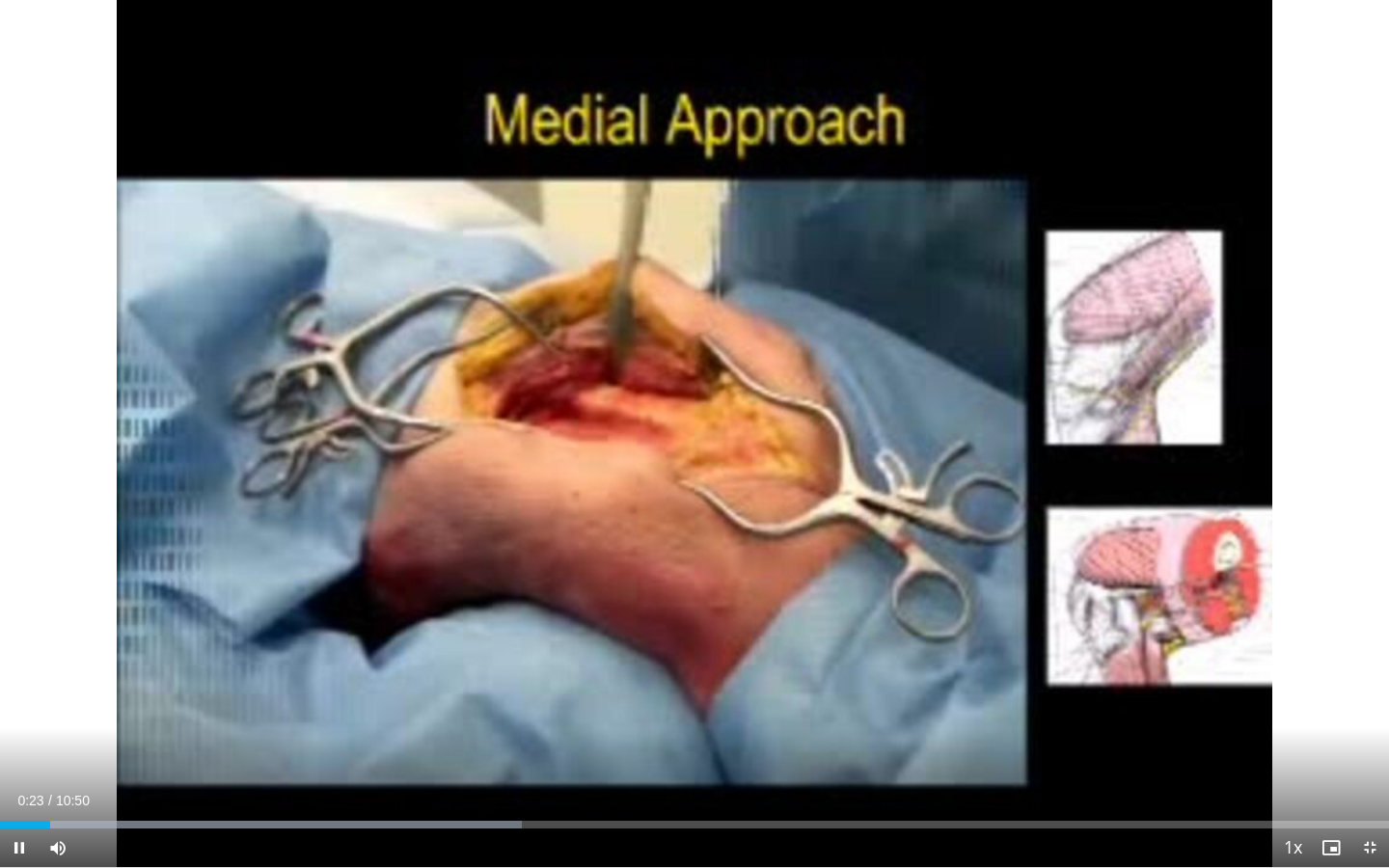 click at bounding box center (19, 848) 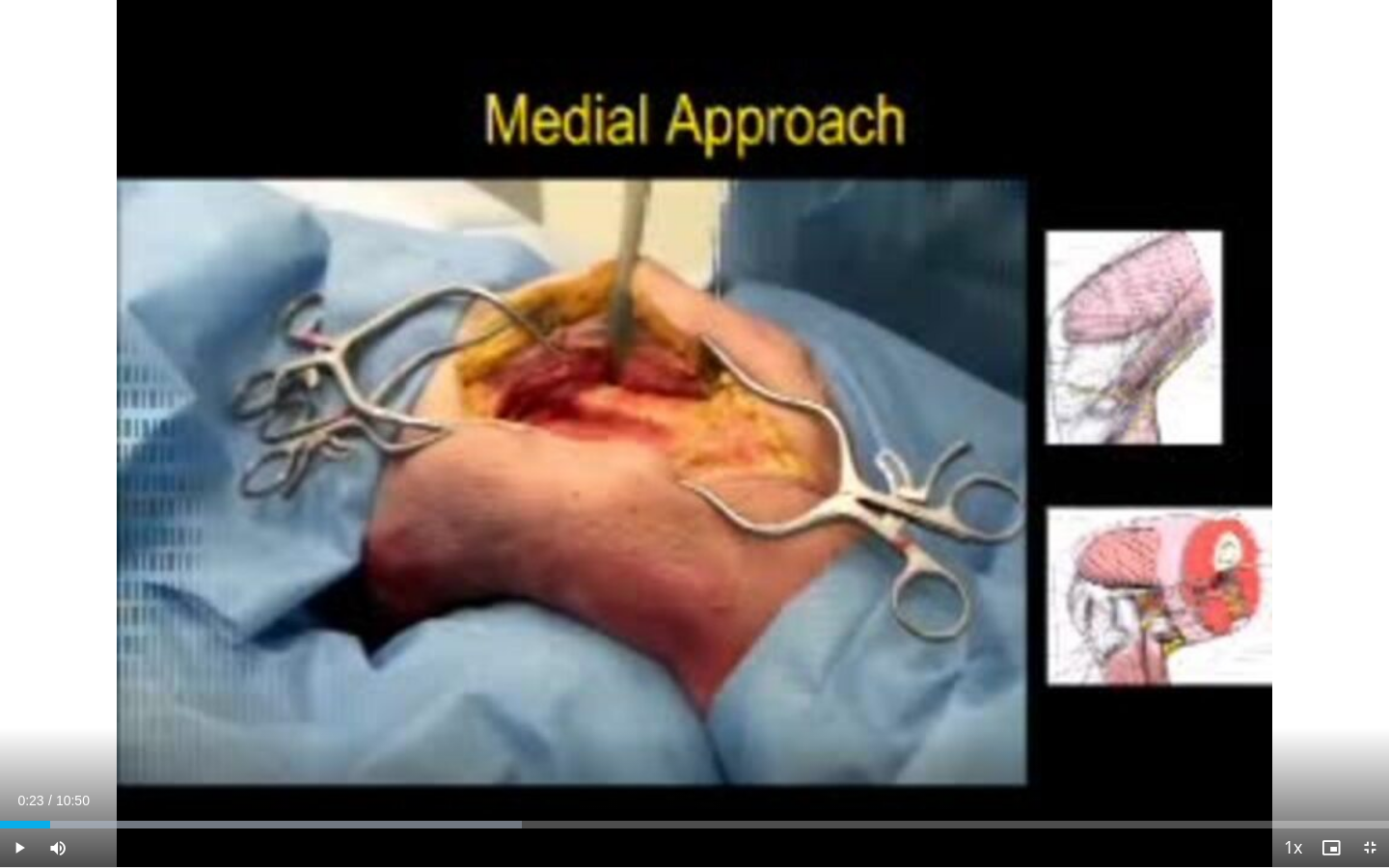 click at bounding box center (19, 848) 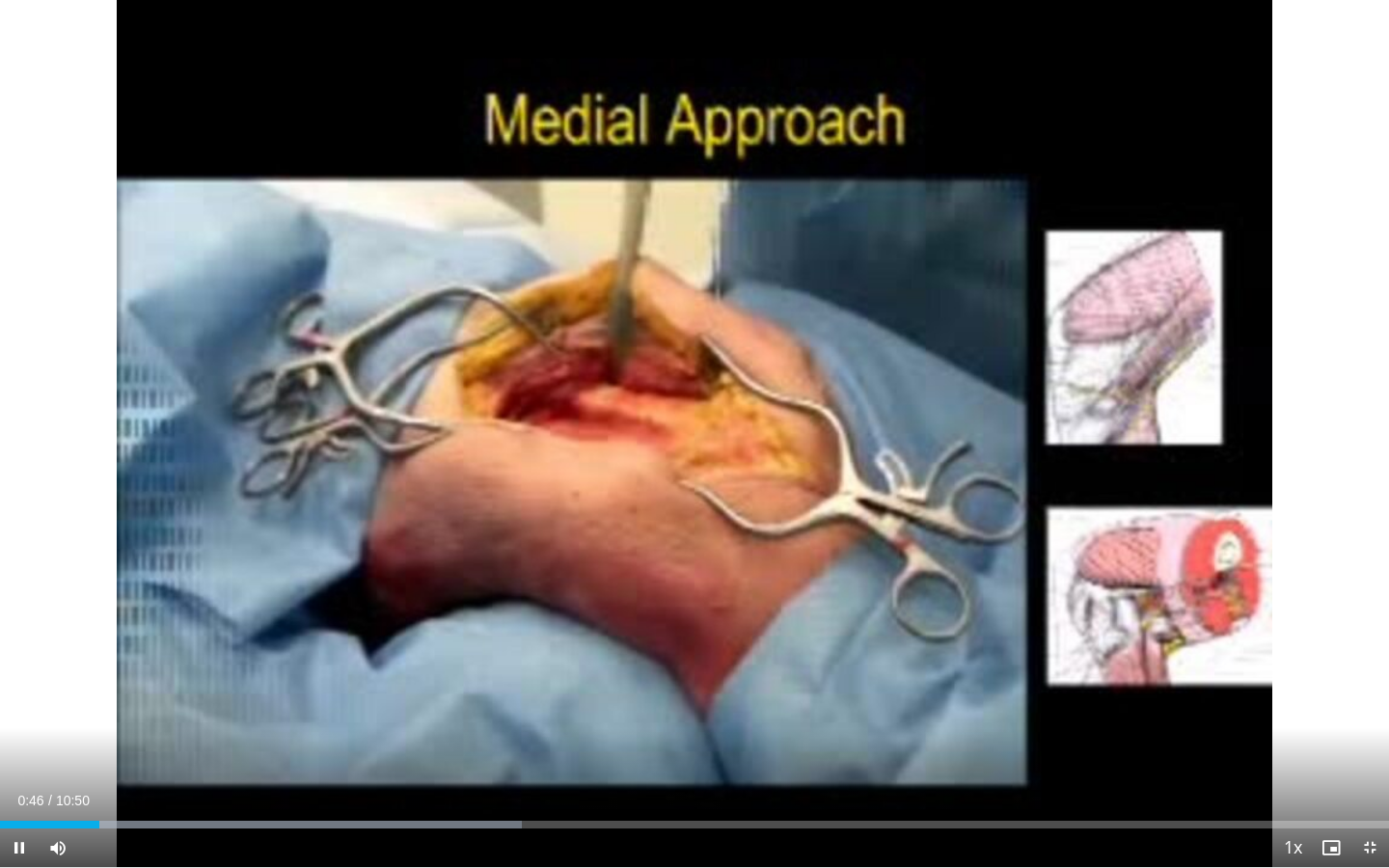 click at bounding box center (19, 848) 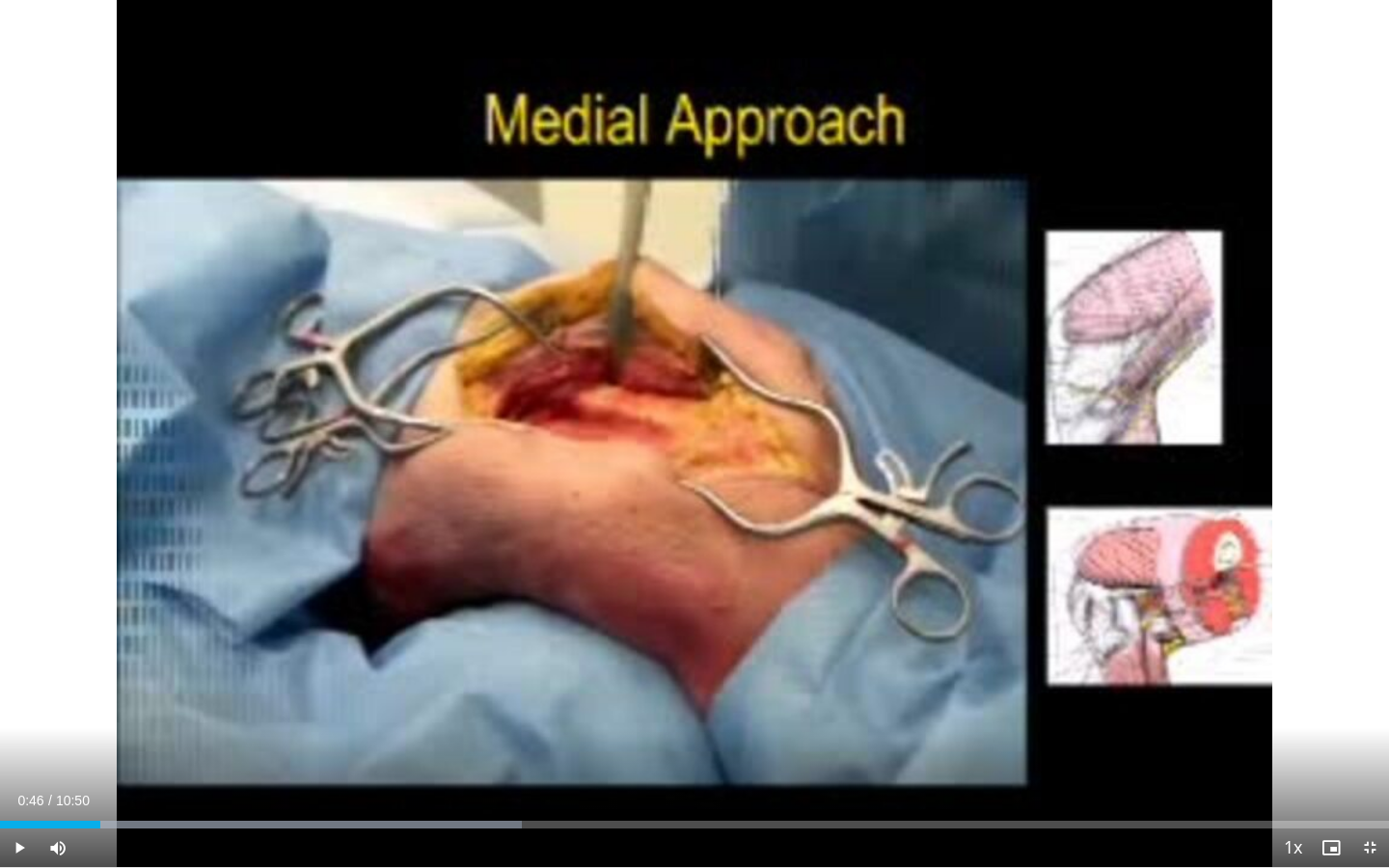 click at bounding box center [19, 848] 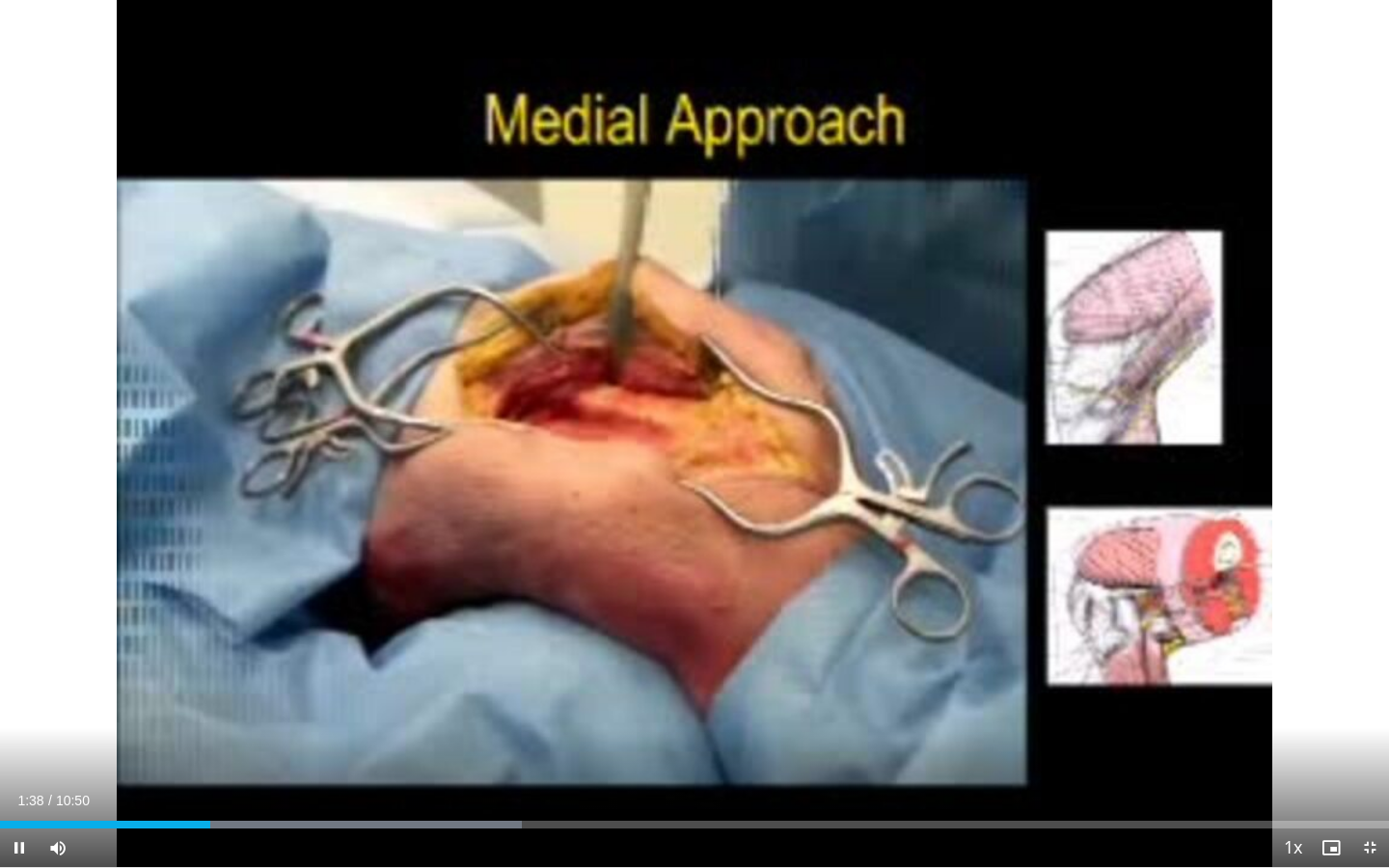 click at bounding box center (19, 848) 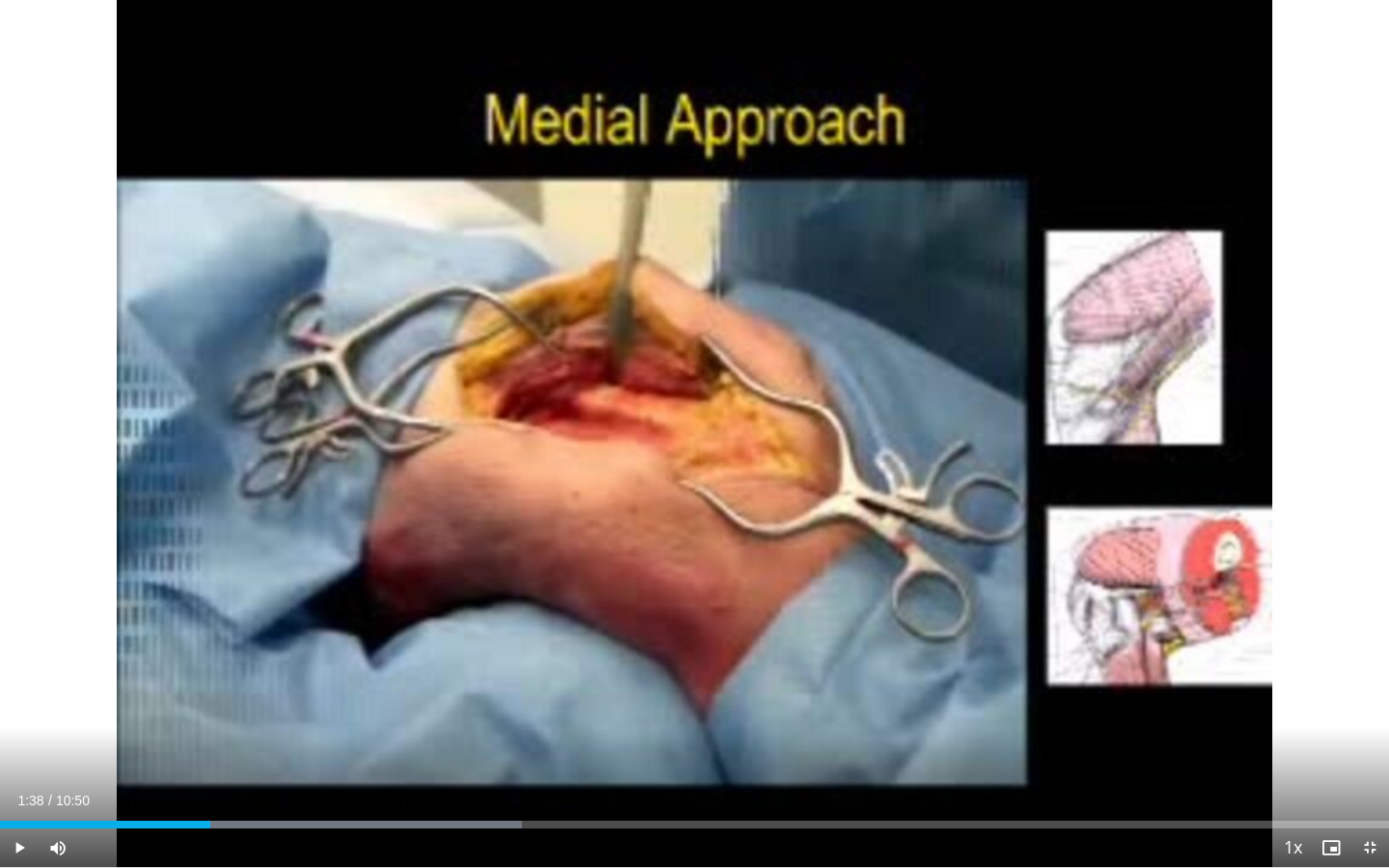 click at bounding box center (19, 848) 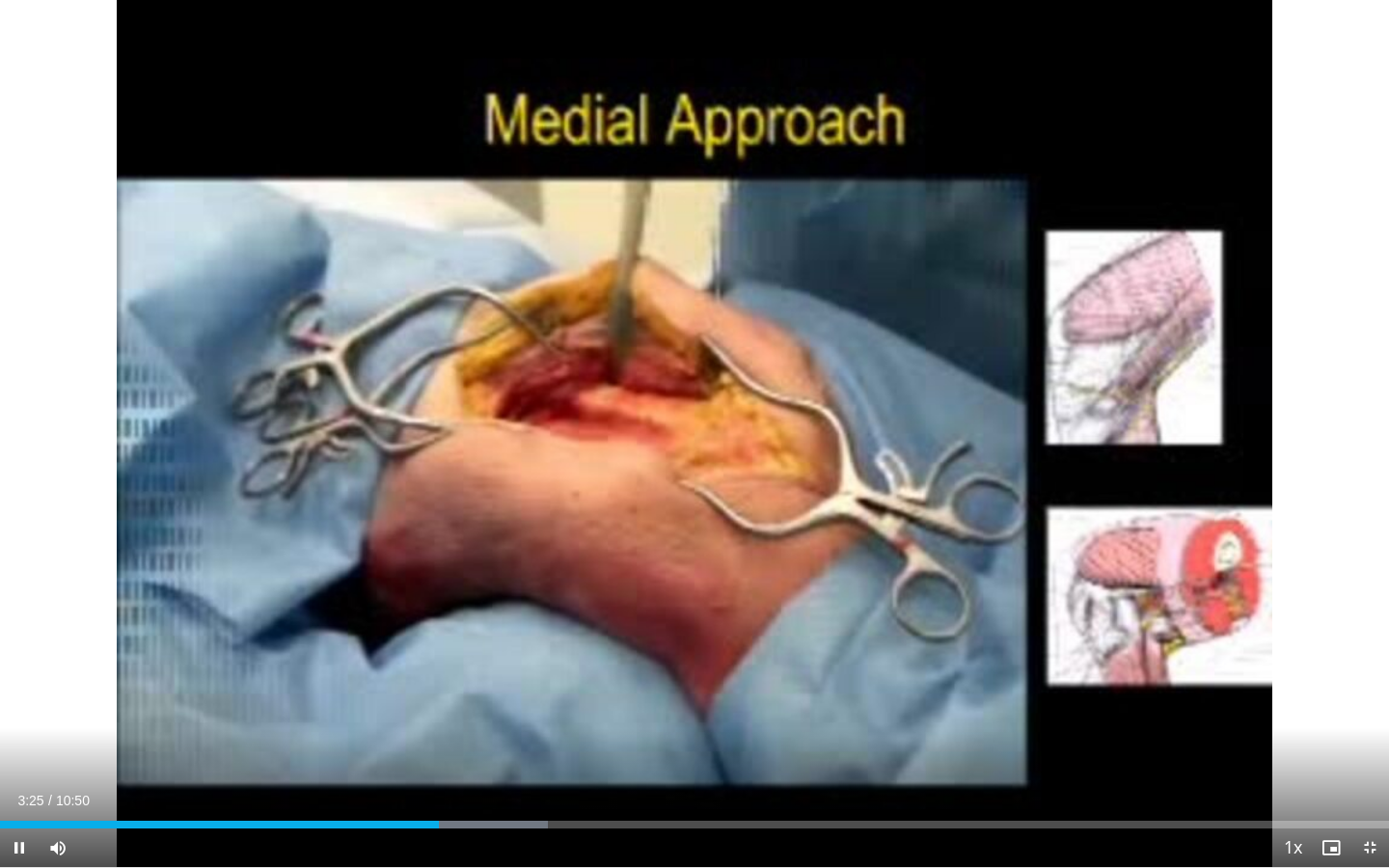 click at bounding box center (1370, 848) 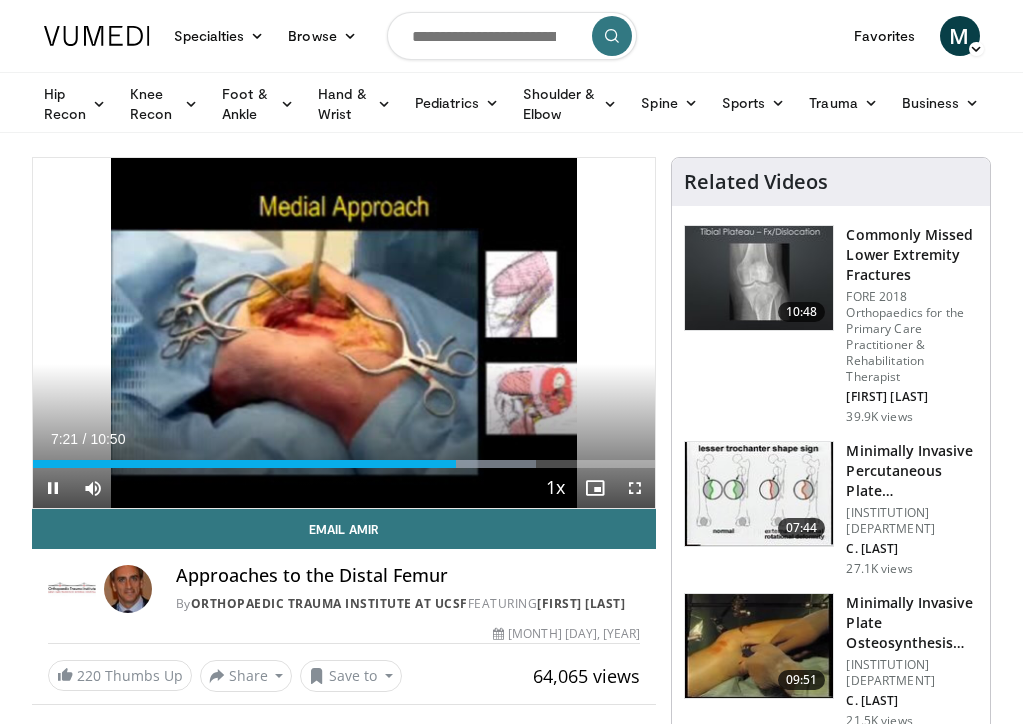 click at bounding box center [53, 488] 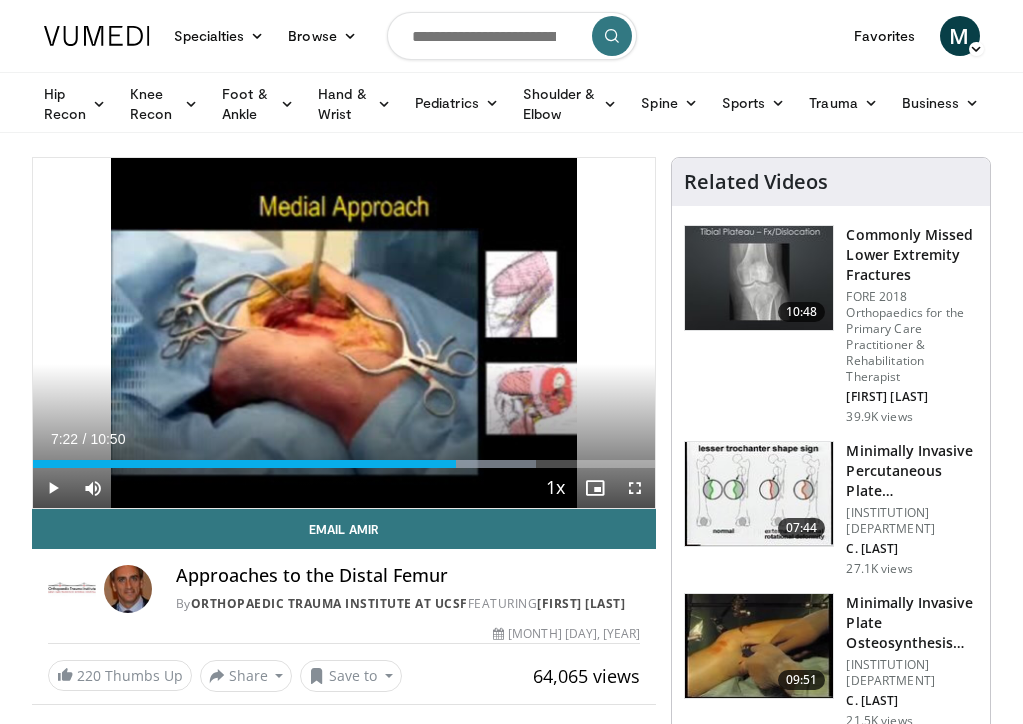 click at bounding box center (53, 488) 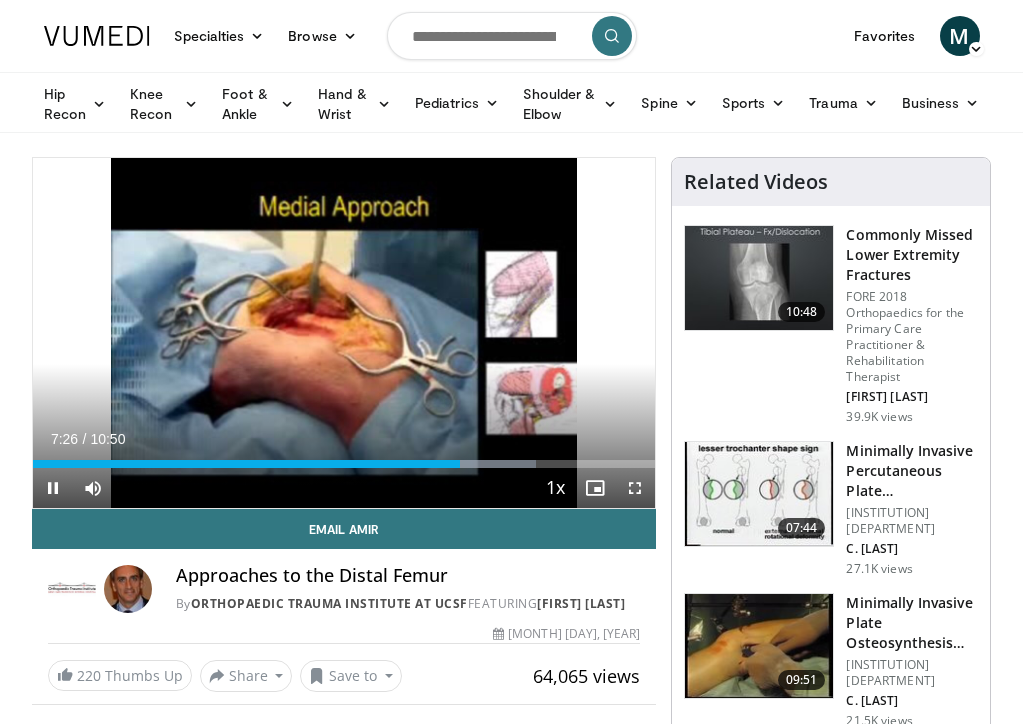click at bounding box center [53, 488] 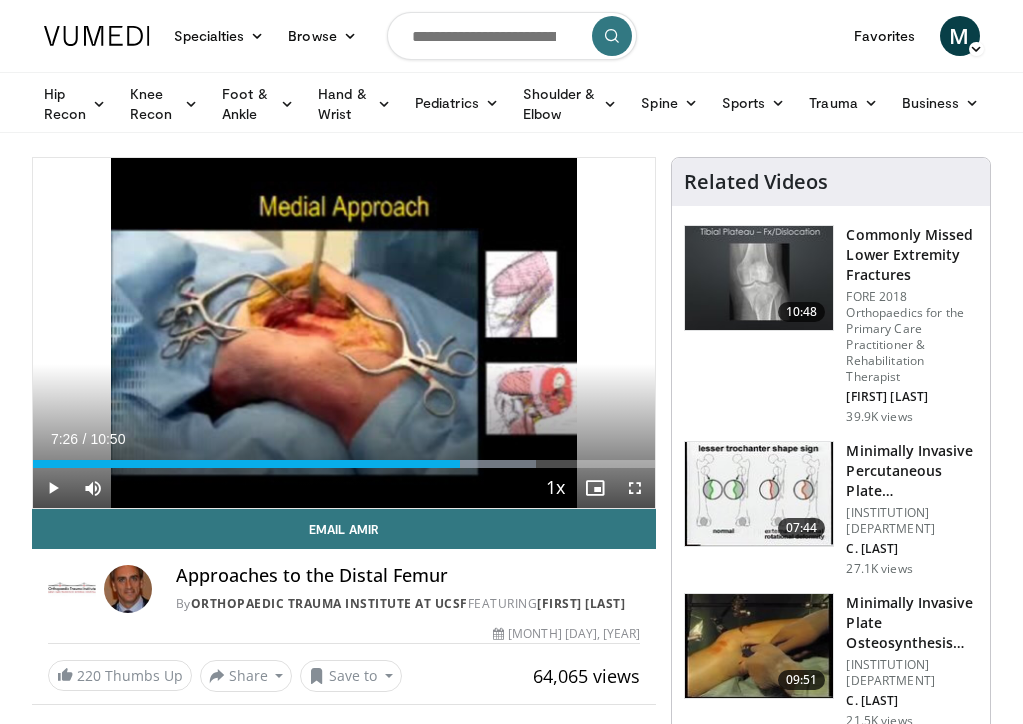 click at bounding box center (53, 488) 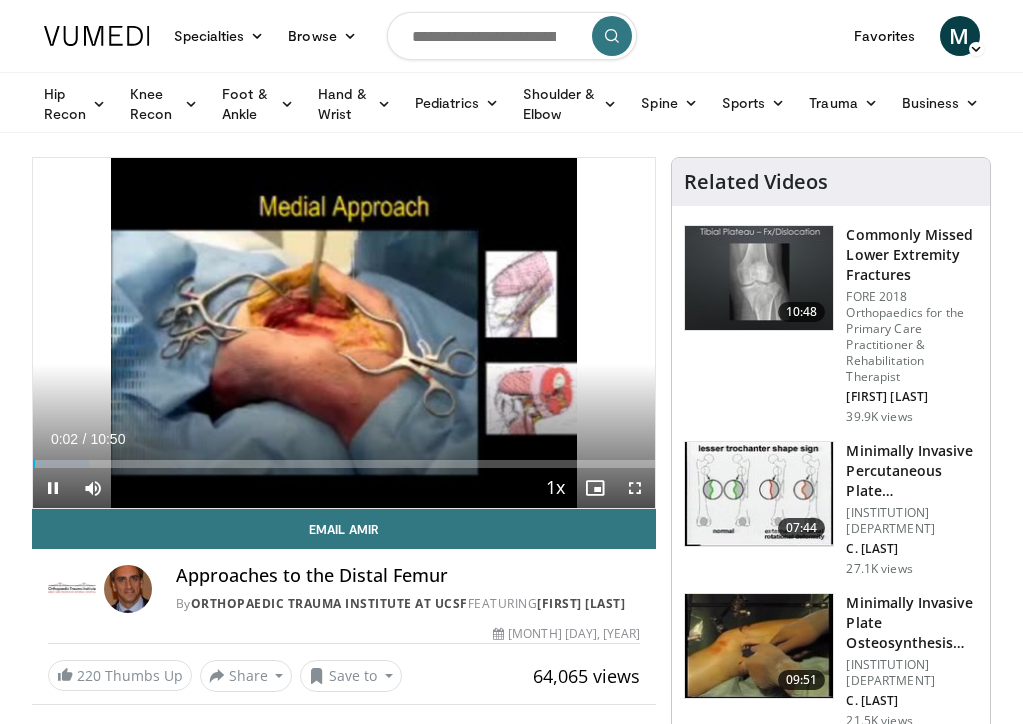 click at bounding box center (53, 488) 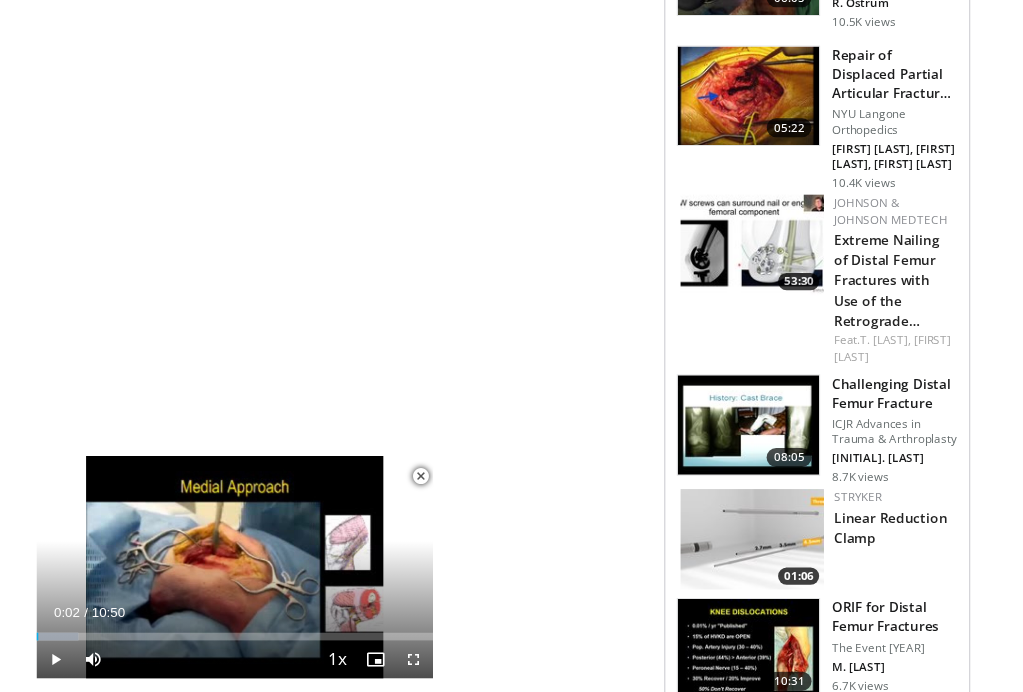scroll, scrollTop: 1320, scrollLeft: 0, axis: vertical 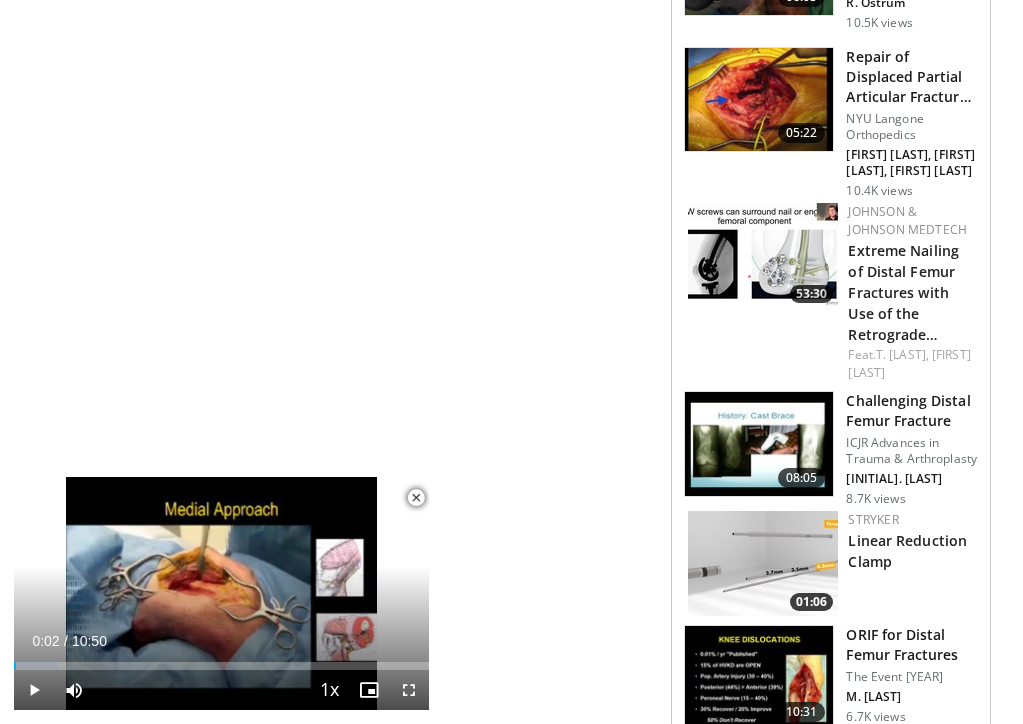 click at bounding box center [416, 498] 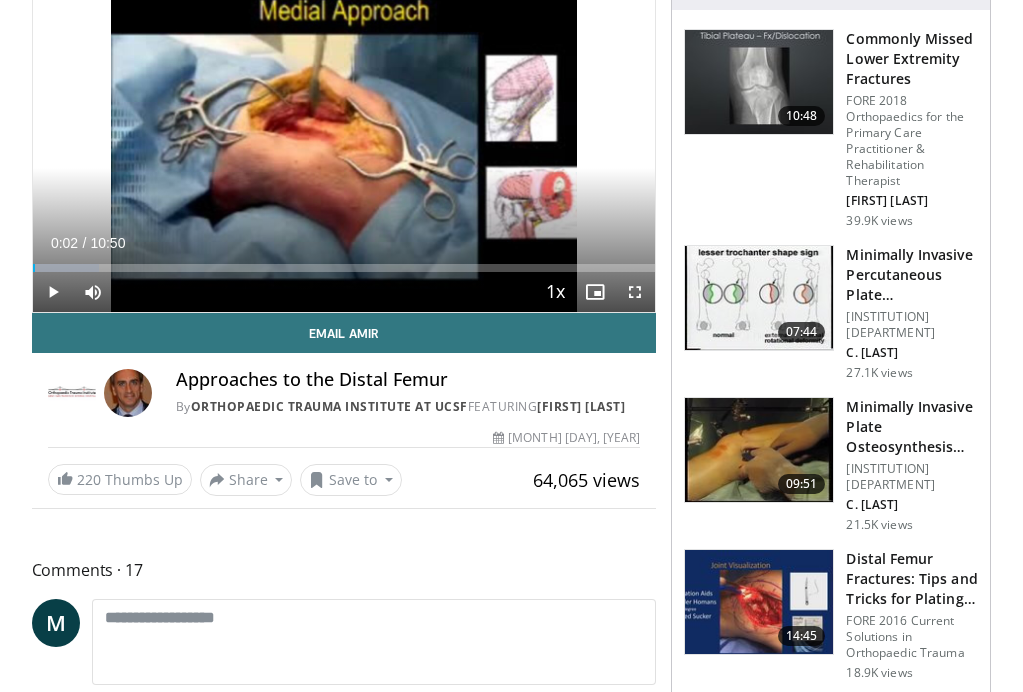 scroll, scrollTop: 167, scrollLeft: 0, axis: vertical 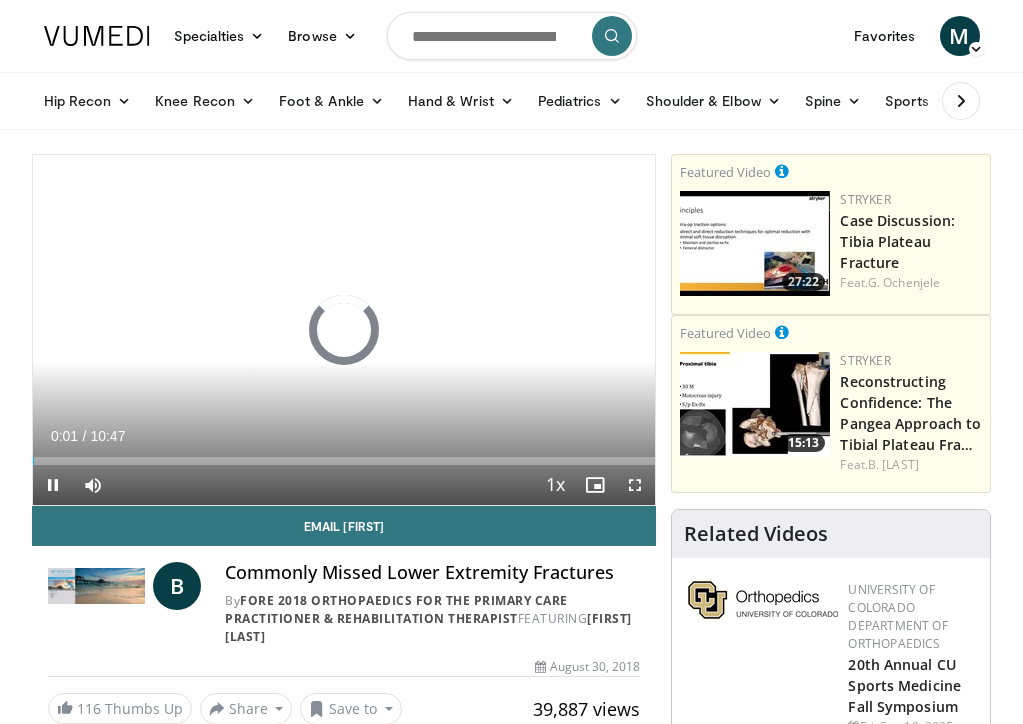 click at bounding box center (53, 485) 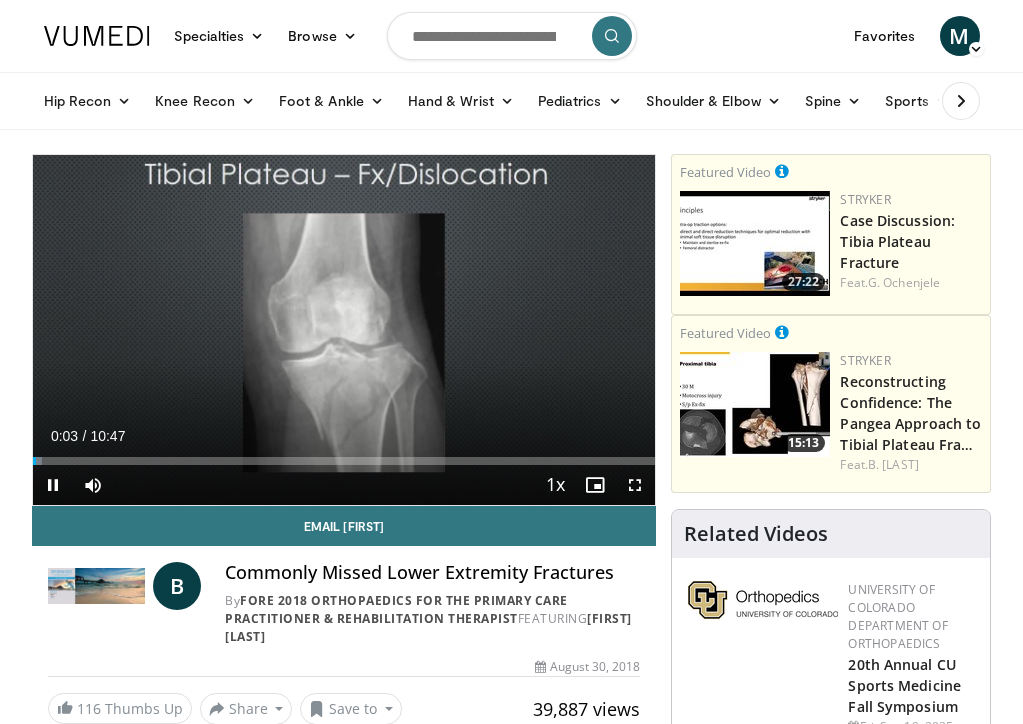 click at bounding box center [53, 485] 